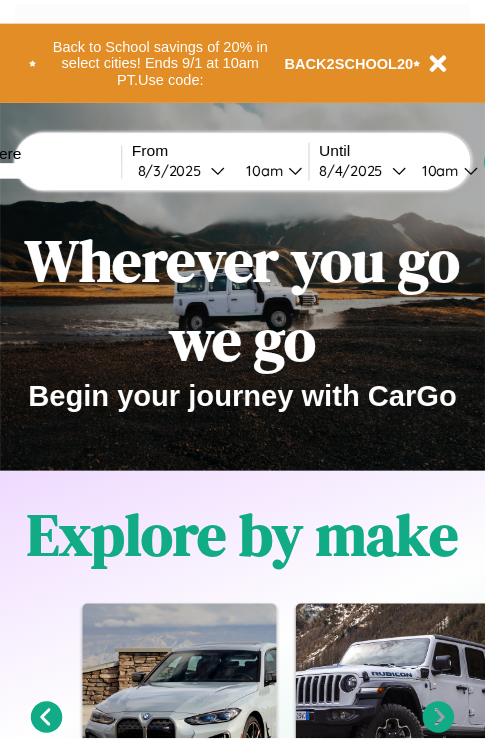 scroll, scrollTop: 0, scrollLeft: 0, axis: both 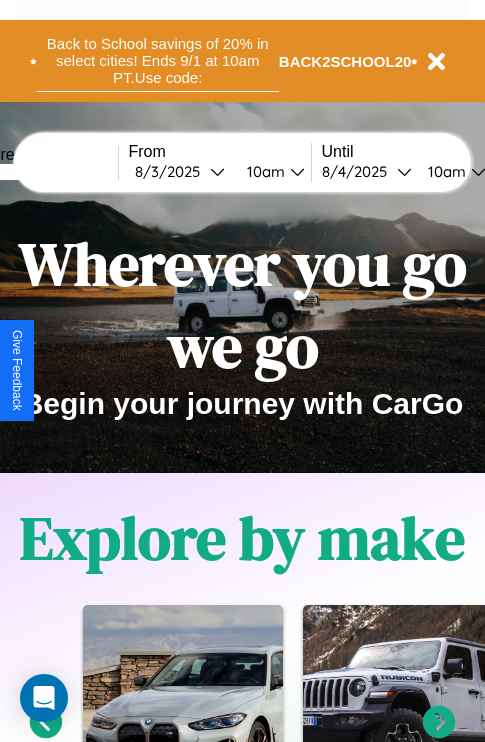 click on "Back to School savings of 20% in select cities! Ends 9/1 at 10am PT.  Use code:" at bounding box center [158, 61] 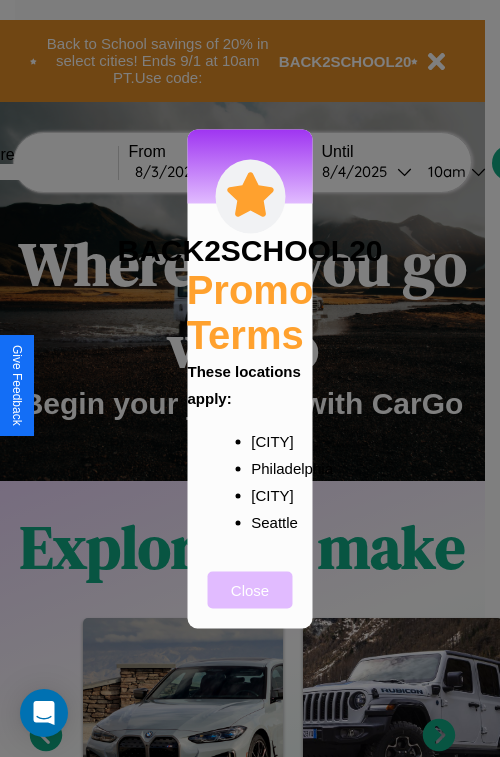click on "Close" at bounding box center [250, 589] 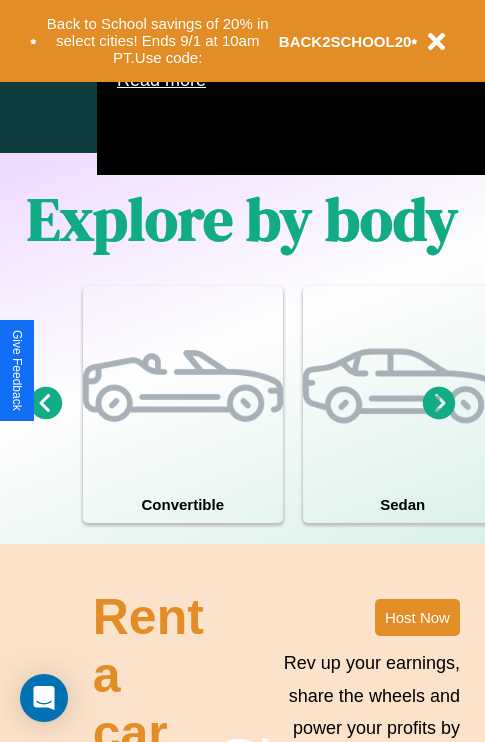 scroll, scrollTop: 1285, scrollLeft: 0, axis: vertical 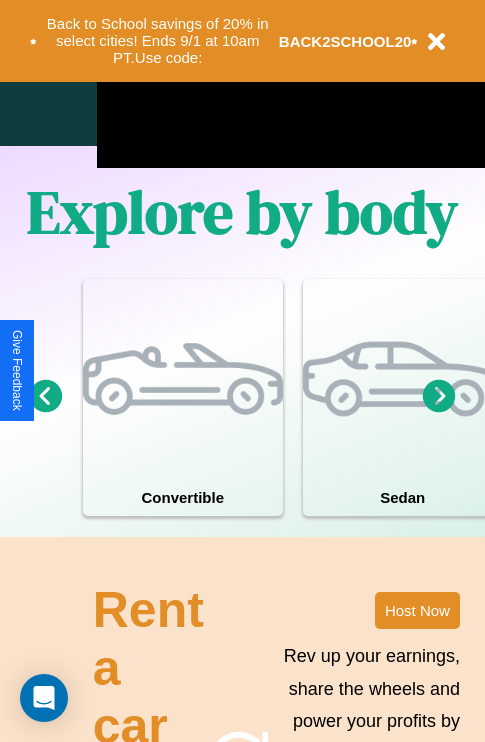 click 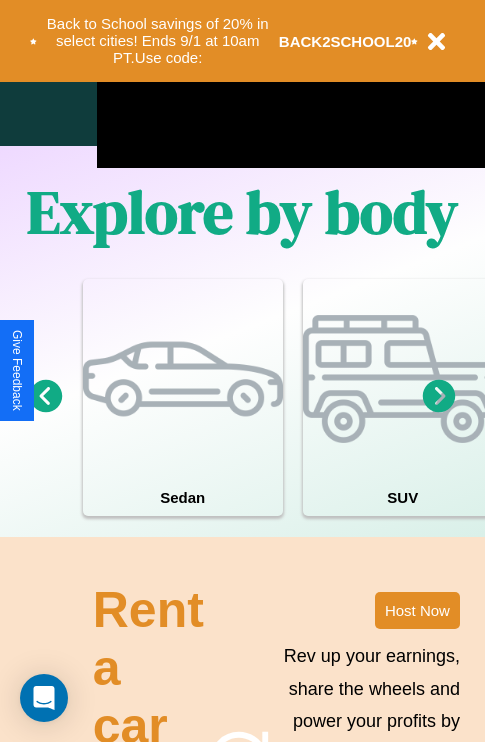 click 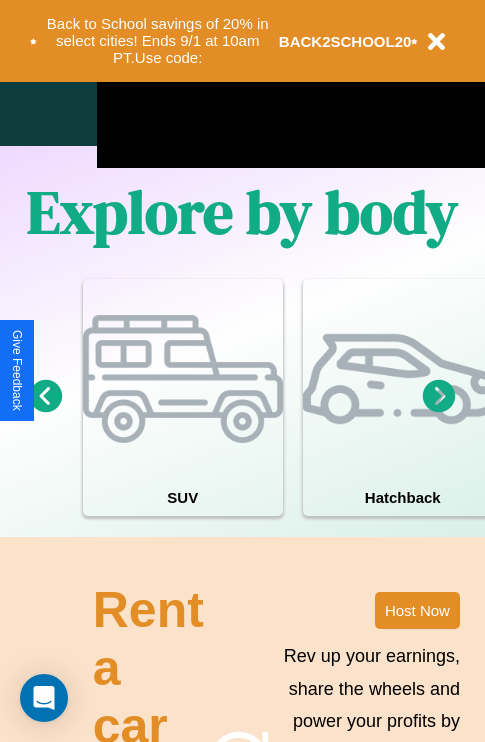 click 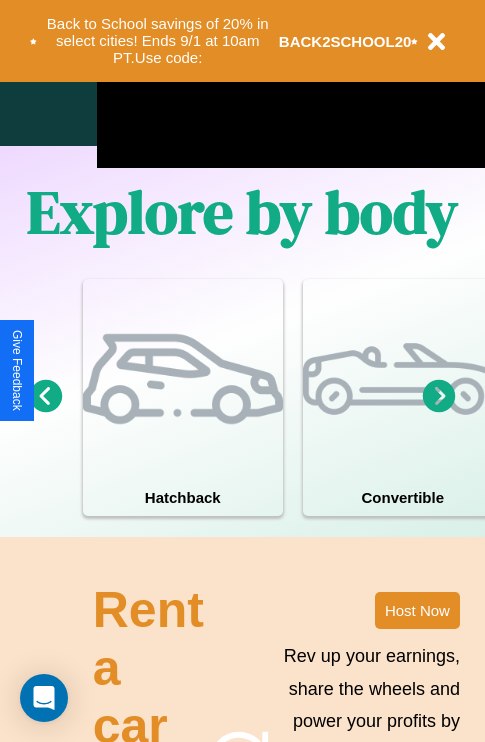 click 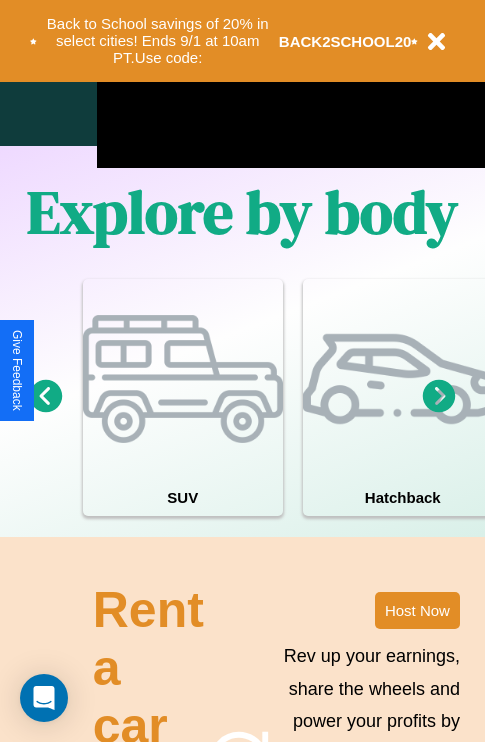 click 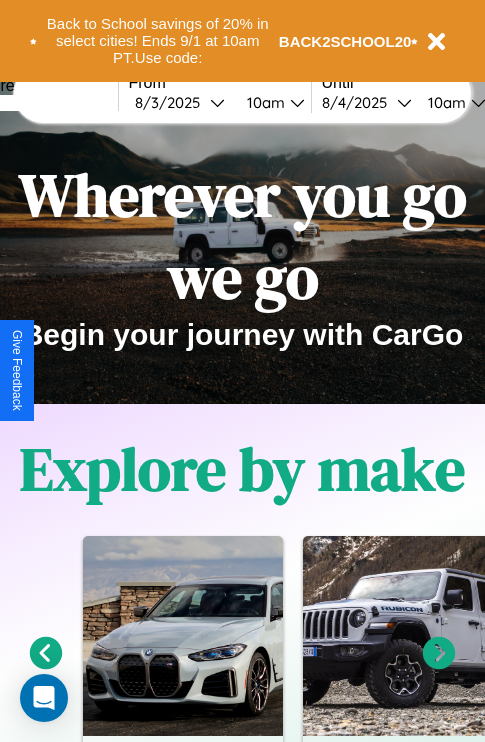 scroll, scrollTop: 0, scrollLeft: 0, axis: both 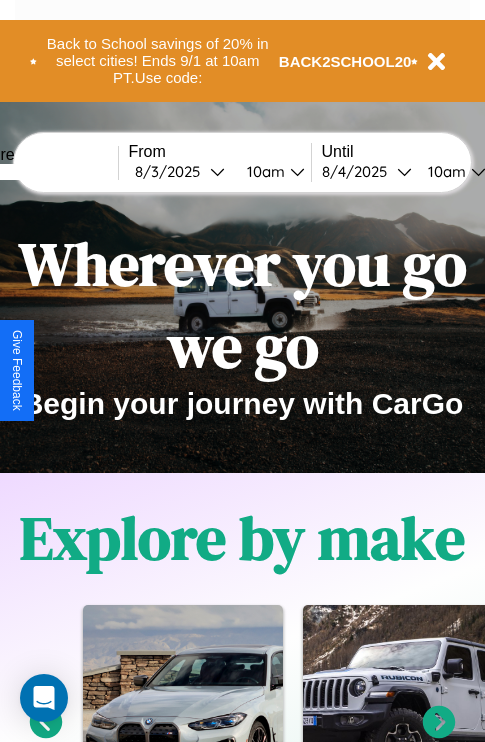 click at bounding box center (43, 172) 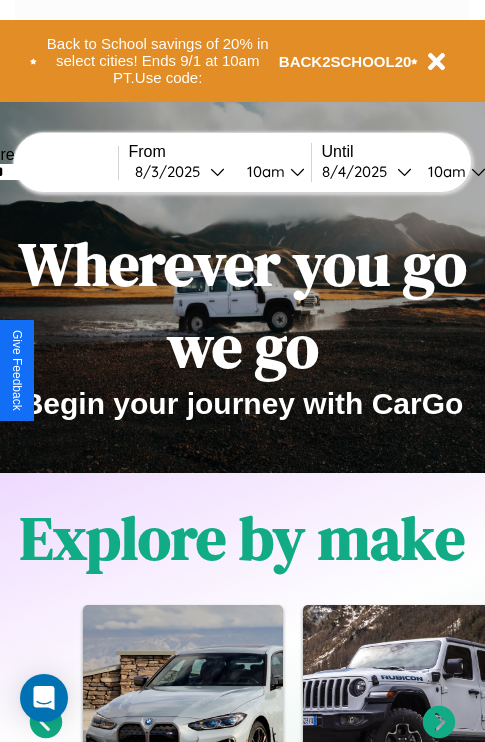 type on "******" 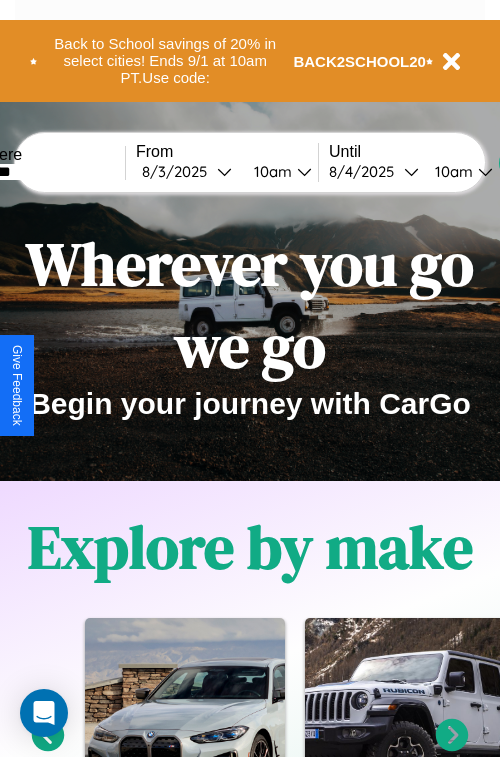 select on "*" 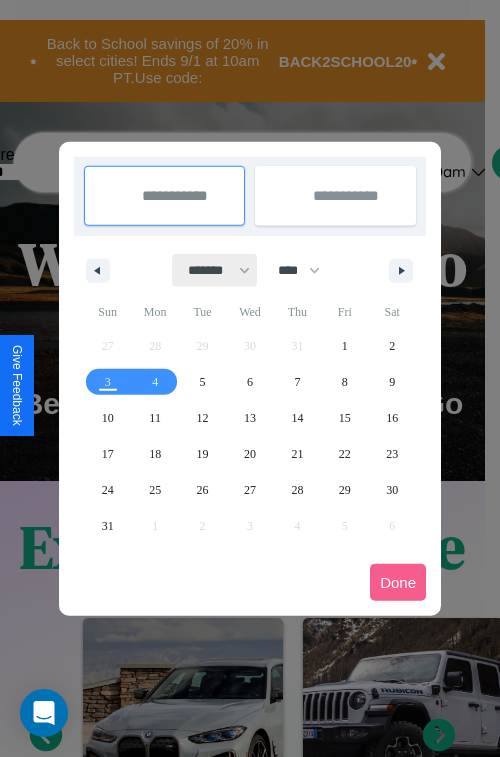 click on "******* ******** ***** ***** *** **** **** ****** ********* ******* ******** ********" at bounding box center [215, 270] 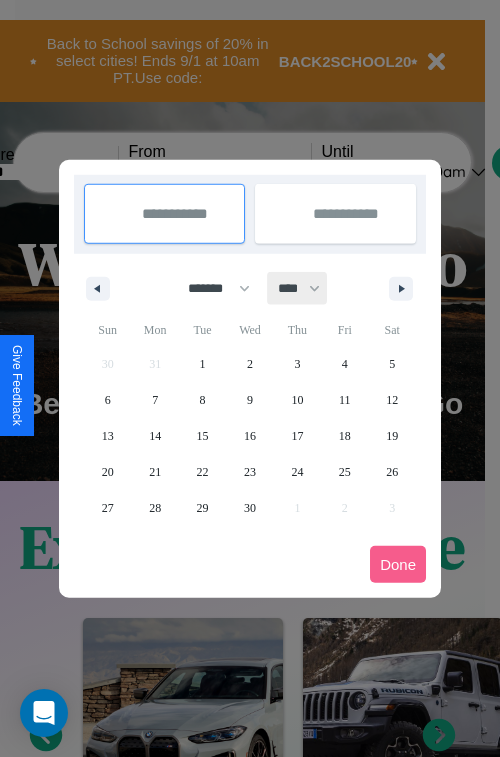 click on "**** **** **** **** **** **** **** **** **** **** **** **** **** **** **** **** **** **** **** **** **** **** **** **** **** **** **** **** **** **** **** **** **** **** **** **** **** **** **** **** **** **** **** **** **** **** **** **** **** **** **** **** **** **** **** **** **** **** **** **** **** **** **** **** **** **** **** **** **** **** **** **** **** **** **** **** **** **** **** **** **** **** **** **** **** **** **** **** **** **** **** **** **** **** **** **** **** **** **** **** **** **** **** **** **** **** **** **** **** **** **** **** **** **** **** **** **** **** **** **** ****" at bounding box center [298, 288] 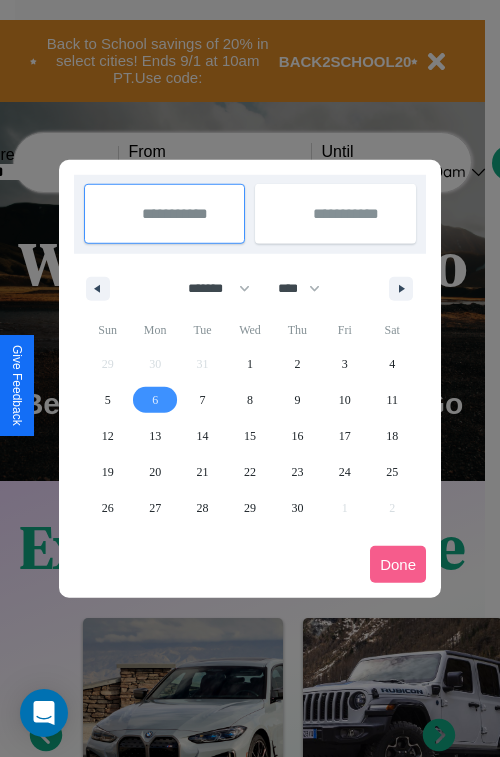 click on "6" at bounding box center (155, 400) 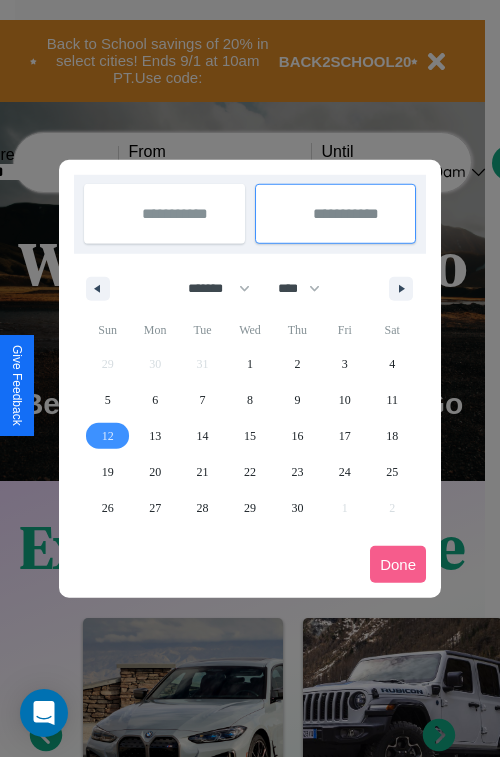 click on "12" at bounding box center (108, 436) 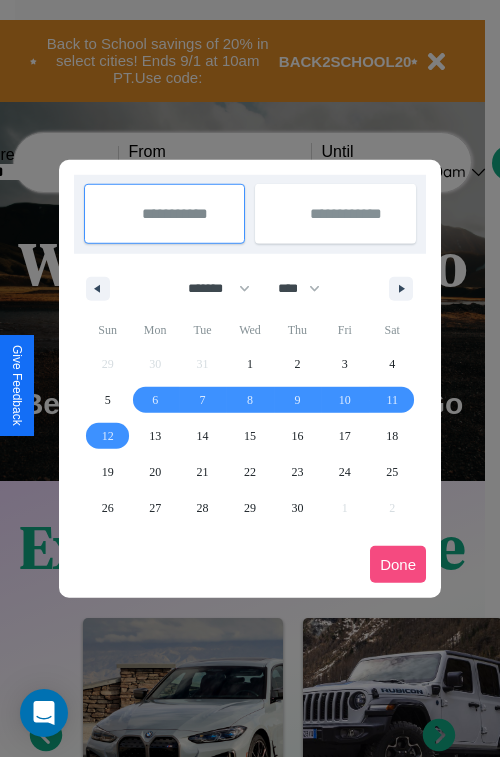 click on "Done" at bounding box center [398, 564] 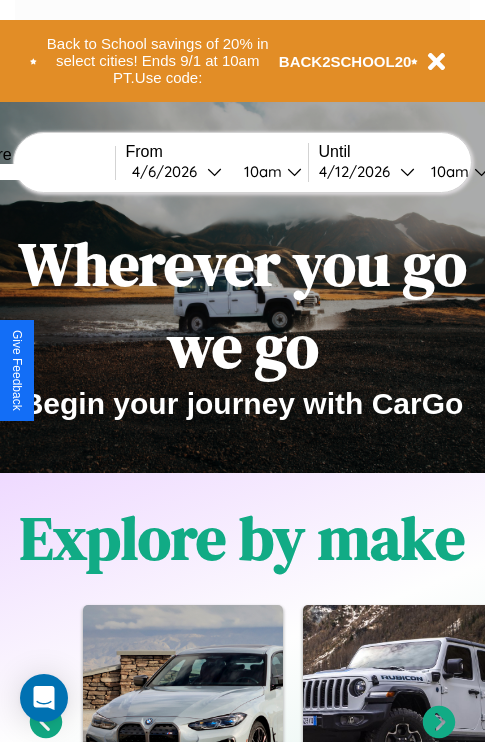 click on "10am" at bounding box center [260, 171] 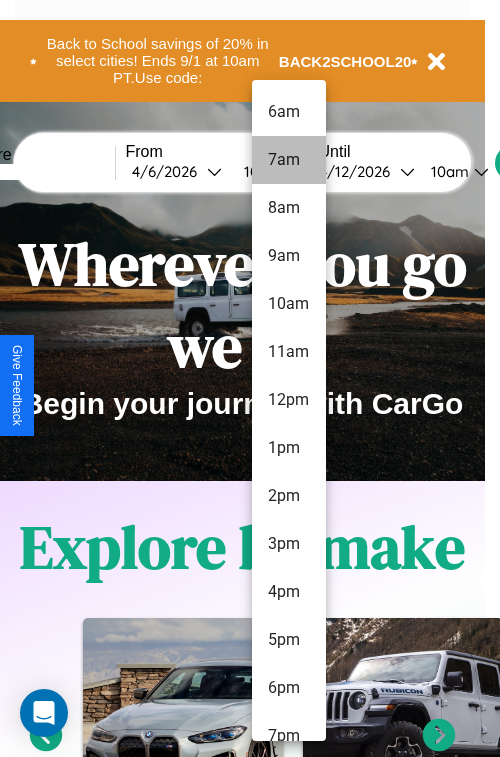 click on "7am" at bounding box center (289, 160) 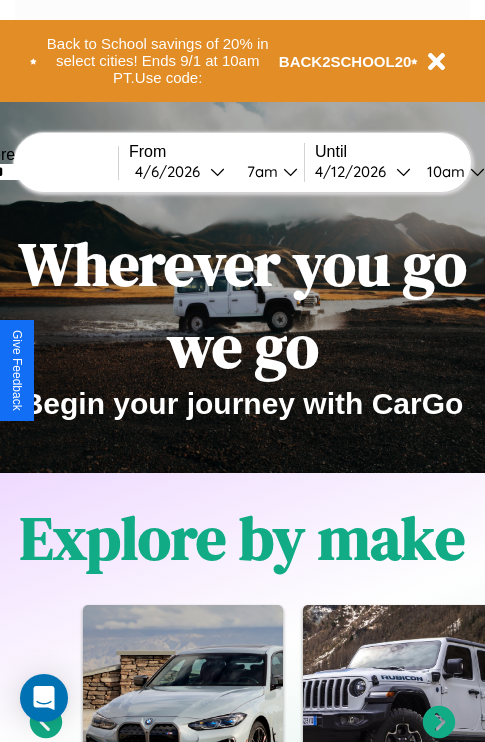 click on "10am" at bounding box center (443, 171) 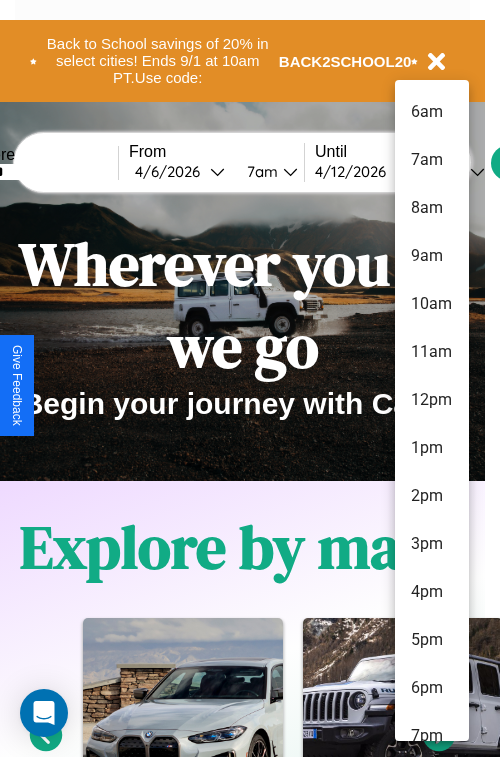 click on "8am" at bounding box center [432, 208] 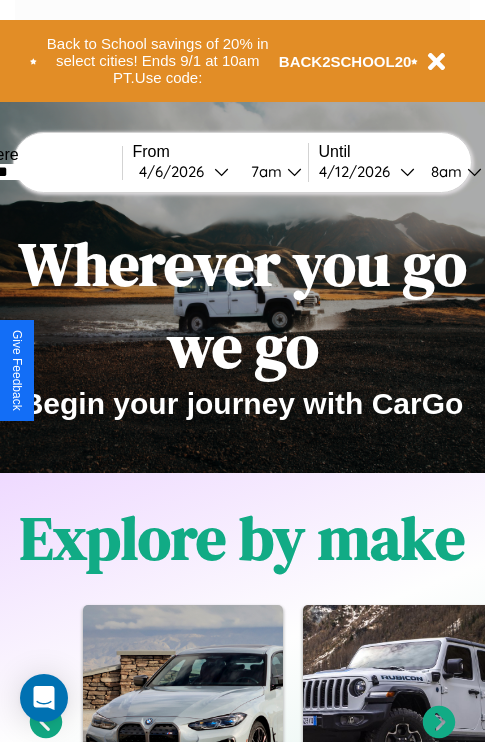 scroll, scrollTop: 0, scrollLeft: 64, axis: horizontal 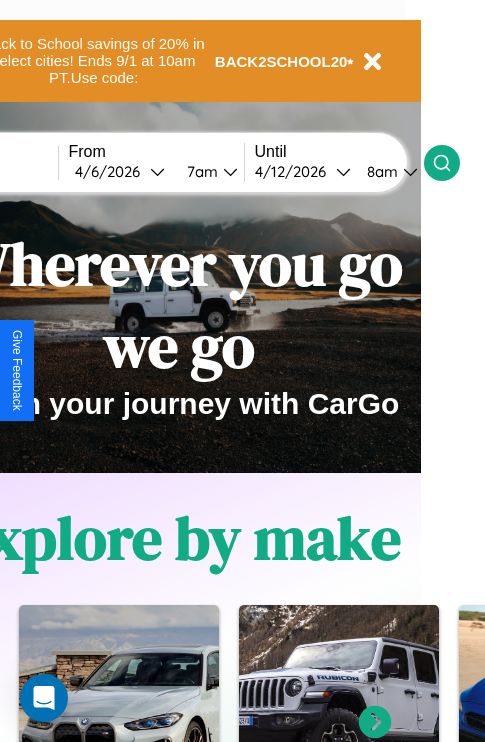 click 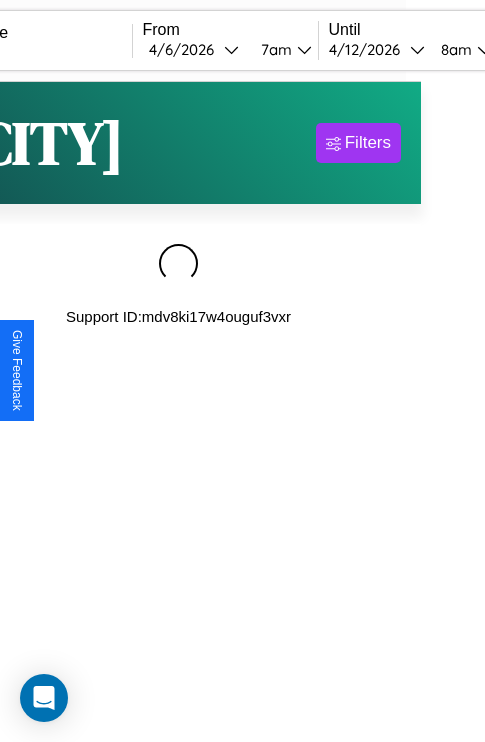 scroll, scrollTop: 0, scrollLeft: 0, axis: both 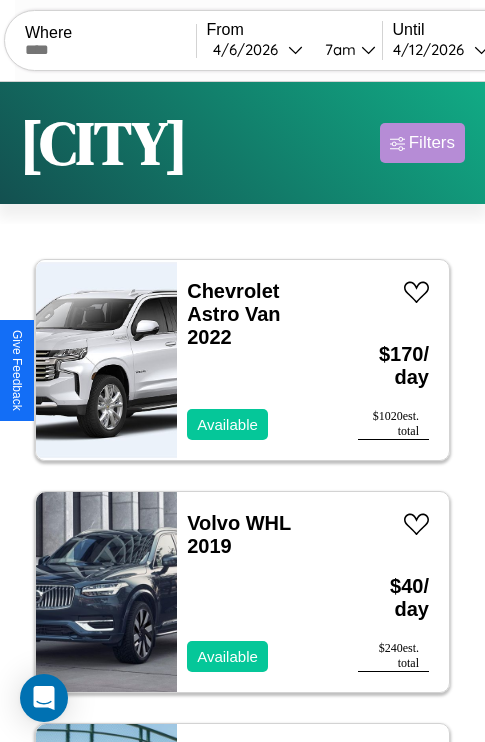 click on "Filters" at bounding box center [432, 143] 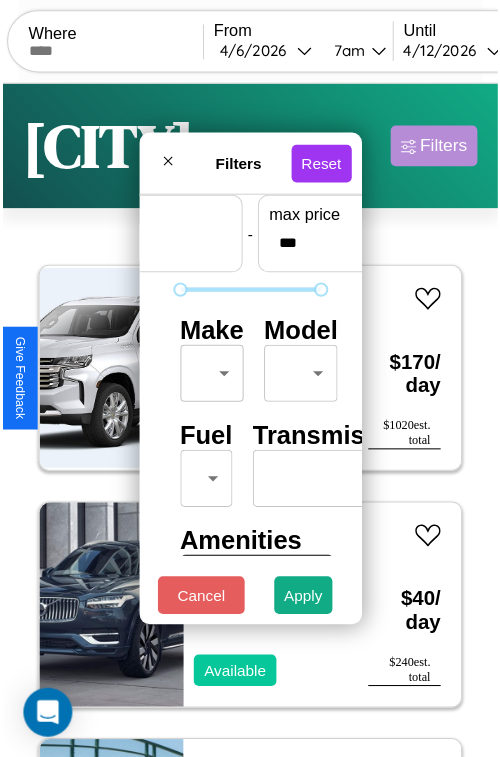 scroll, scrollTop: 59, scrollLeft: 0, axis: vertical 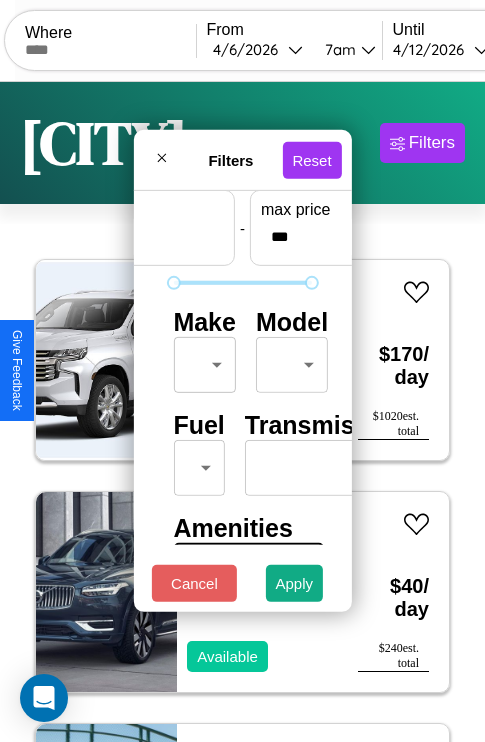 click on "CarGo Where From 4 / 6 / 2026 7am Until 4 / 12 / 2026 8am Become a Host Login Sign Up Boston Filters 35  cars in this area These cars can be picked up in this city. Chevrolet   Astro Van   2022 Available $ 170  / day $ 1020  est. total Volvo   WHL   2019 Available $ 40  / day $ 240  est. total Buick   Skylark   2014 Available $ 80  / day $ 480  est. total Volvo   EC40   2023 Available $ 150  / day $ 900  est. total Land Rover   Range Rover Sport   2014 Unavailable $ 30  / day $ 180  est. total Audi   S5   2023 Available $ 40  / day $ 240  est. total Subaru   DL   2024 Available $ 60  / day $ 360  est. total Volkswagen   Rabbit   2020 Available $ 160  / day $ 960  est. total Audi   Q8   2019 Unavailable $ 130  / day $ 780  est. total Jeep   Comanche   2018 Unavailable $ 120  / day $ 720  est. total Acura   RDX   2014 Available $ 130  / day $ 780  est. total Bentley   Mulsanne   2023 Available $ 120  / day $ 720  est. total Bentley   Arnage   2014 Available $ 110  / day $ 660  est. total Audi   RS 7   2021 $ 80" at bounding box center (242, 412) 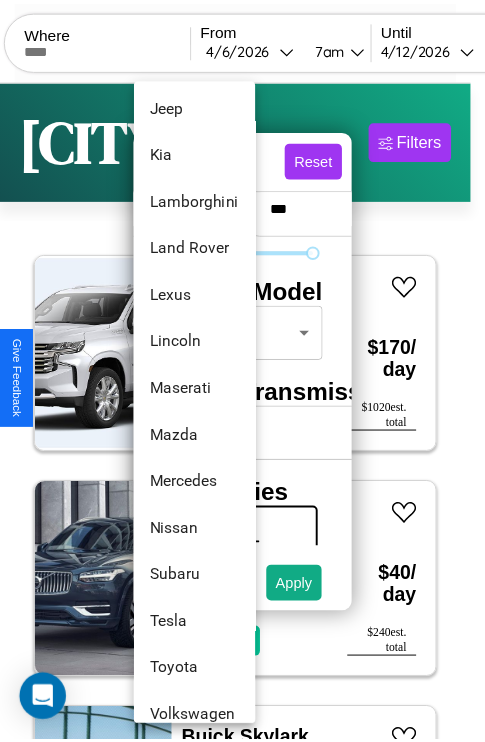 scroll, scrollTop: 1083, scrollLeft: 0, axis: vertical 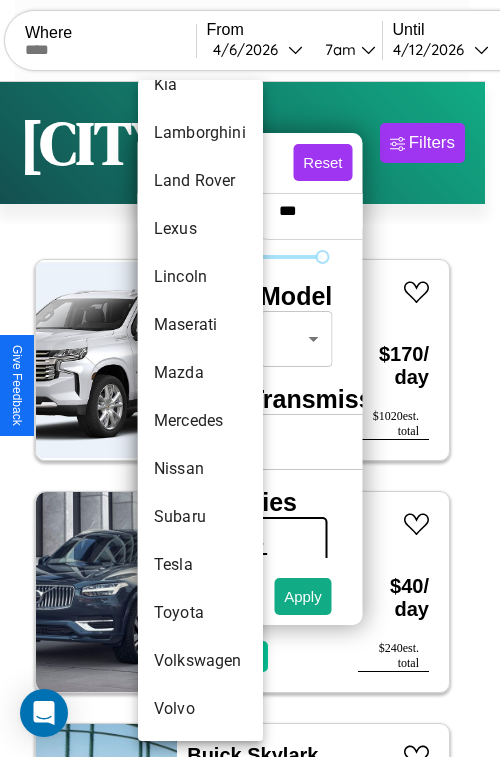 click on "Volkswagen" at bounding box center [200, 661] 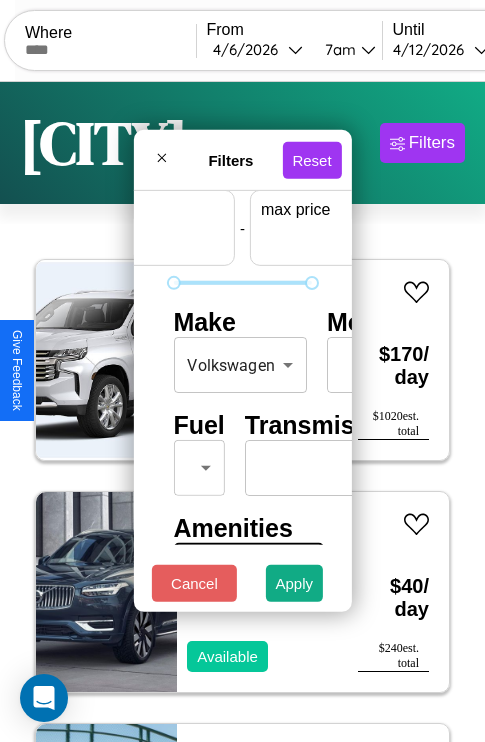 scroll, scrollTop: 59, scrollLeft: 124, axis: both 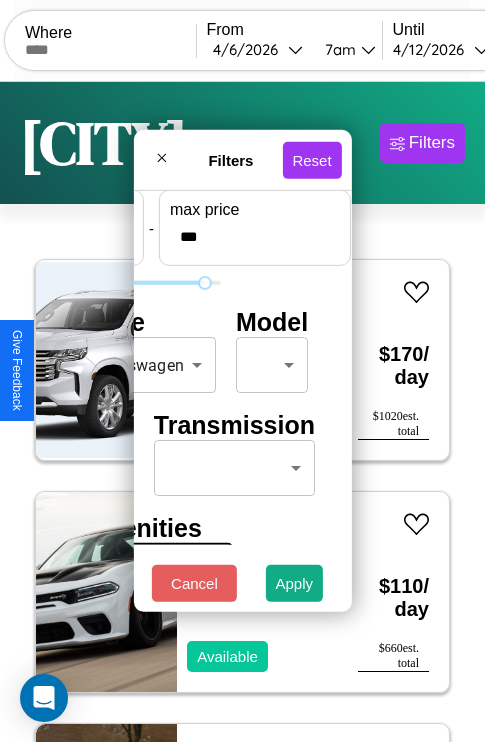type on "***" 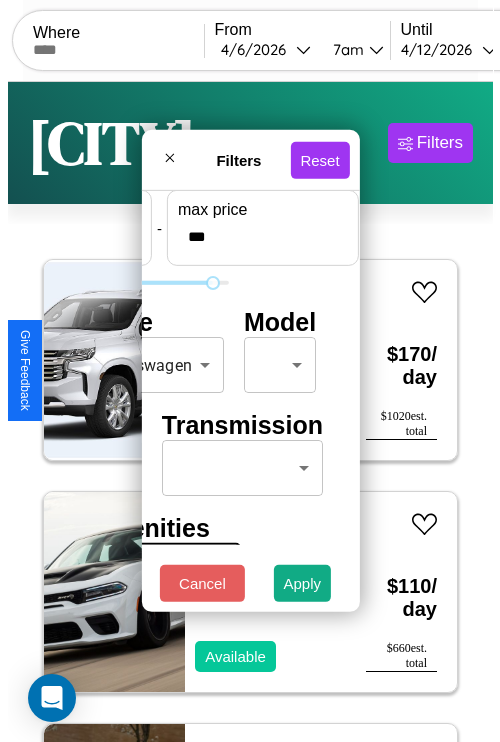 scroll, scrollTop: 59, scrollLeft: 0, axis: vertical 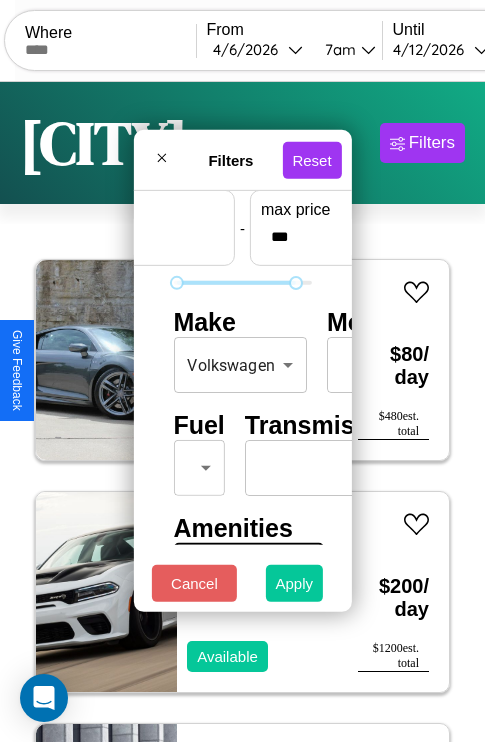 type on "**" 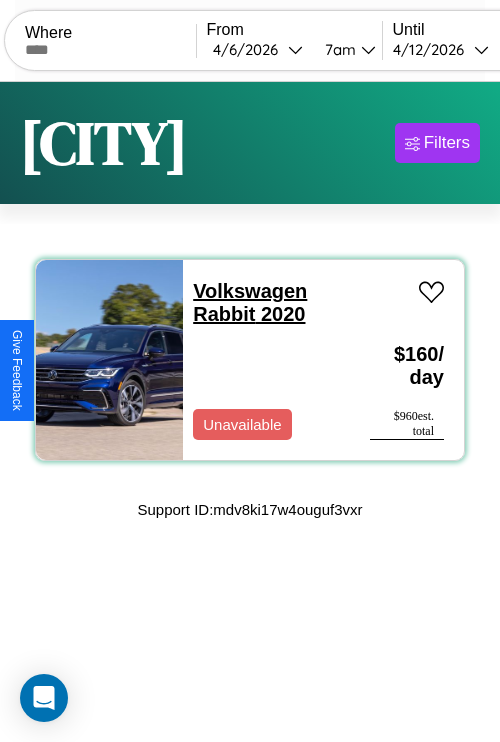 click on "Volkswagen   Rabbit   2020" at bounding box center [250, 302] 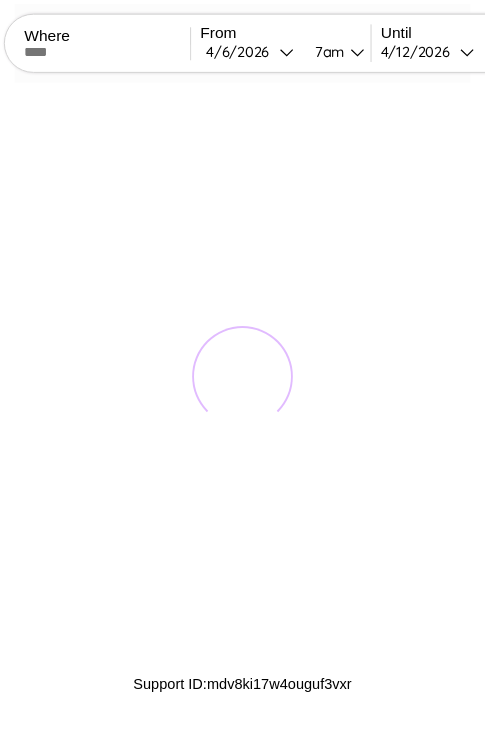 scroll, scrollTop: 0, scrollLeft: 0, axis: both 